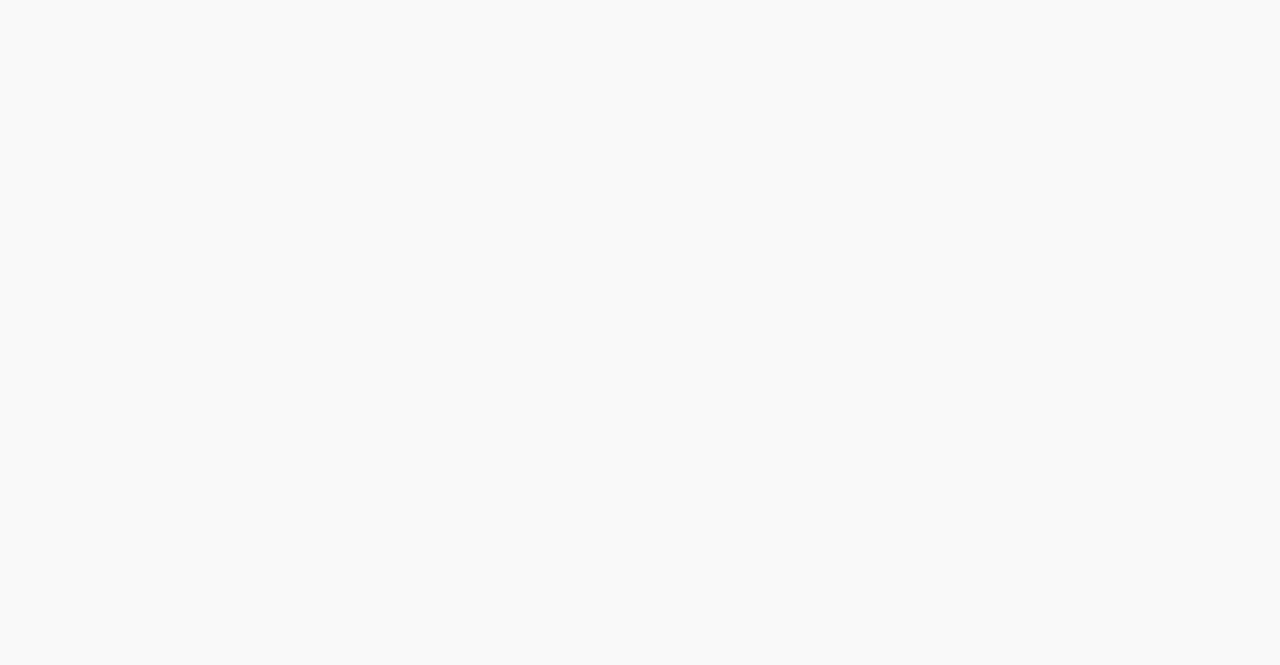 scroll, scrollTop: 0, scrollLeft: 0, axis: both 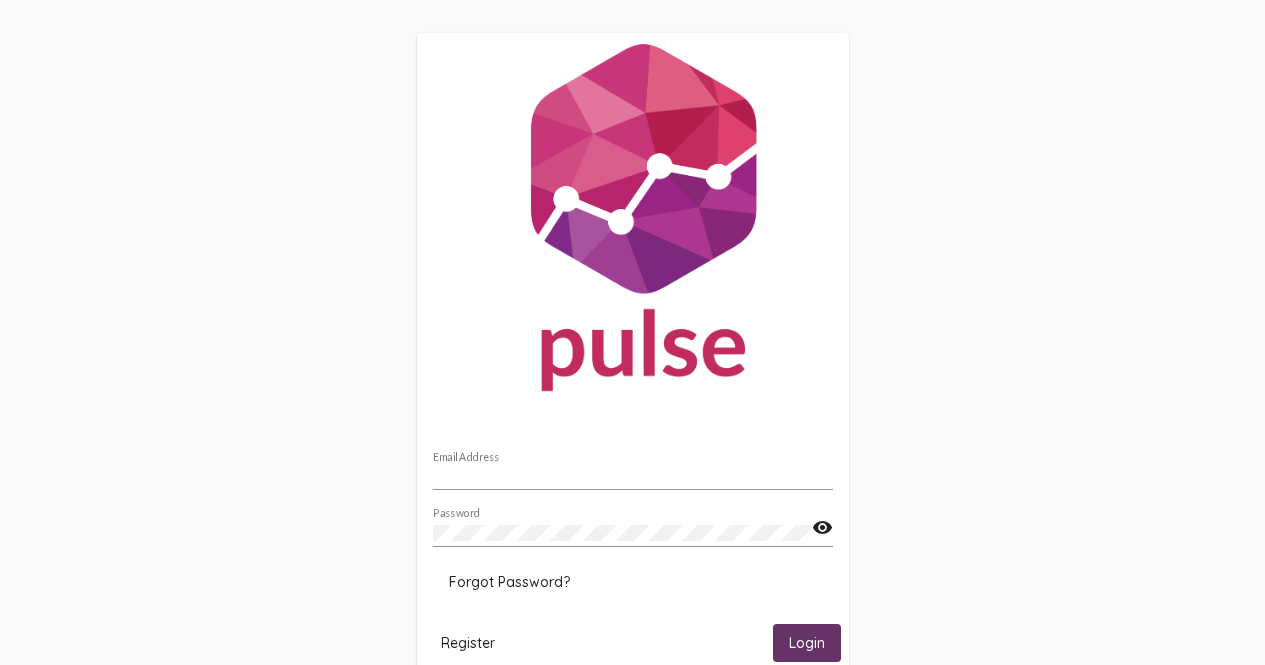 type on "mazad@friendshipshelter.org" 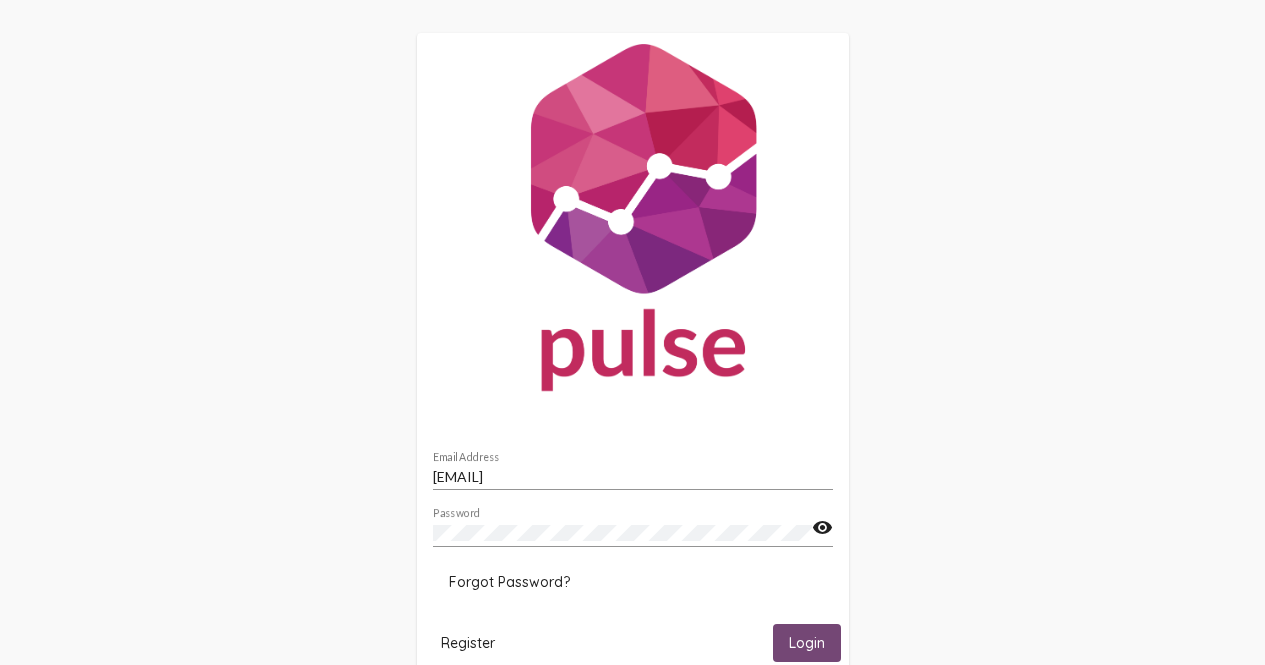 click on "Login" 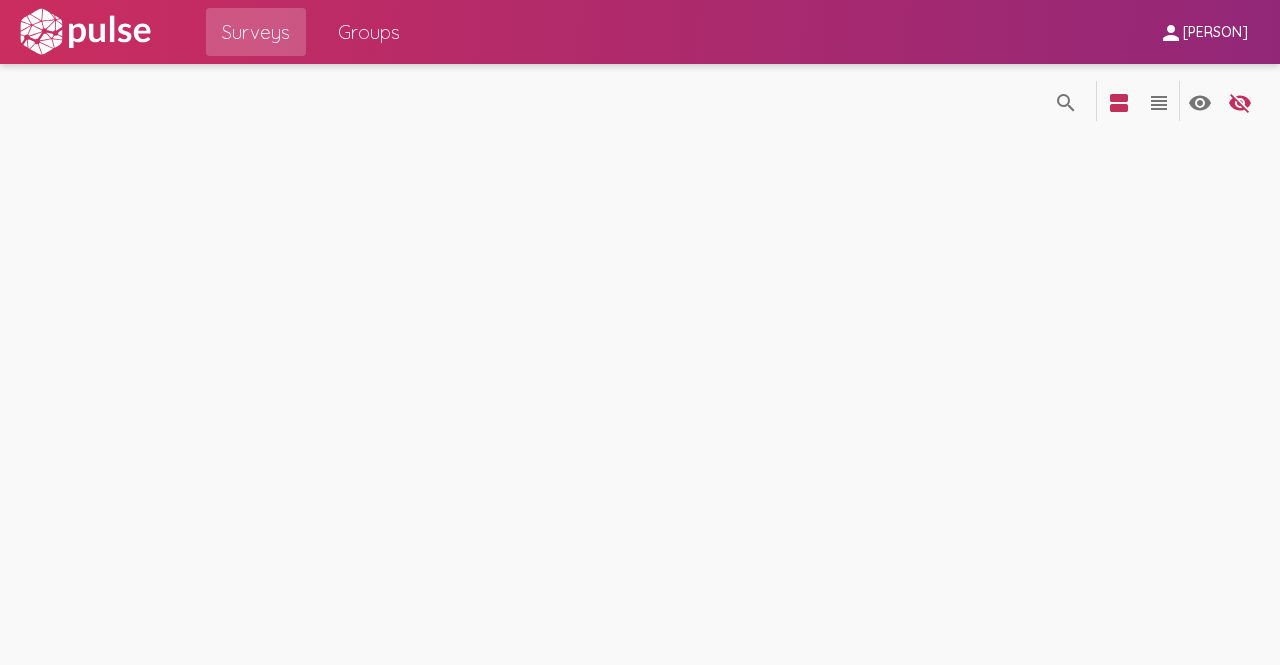 scroll, scrollTop: 0, scrollLeft: 0, axis: both 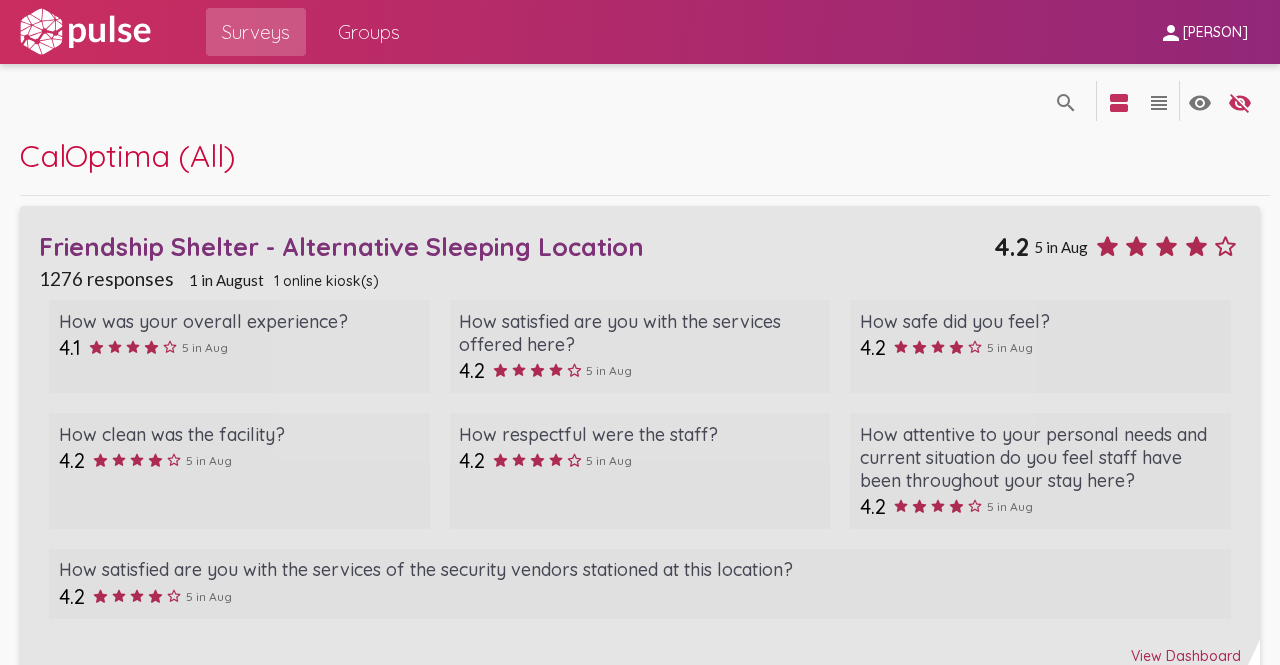 click on "Friendship Shelter - Alternative Sleeping Location" 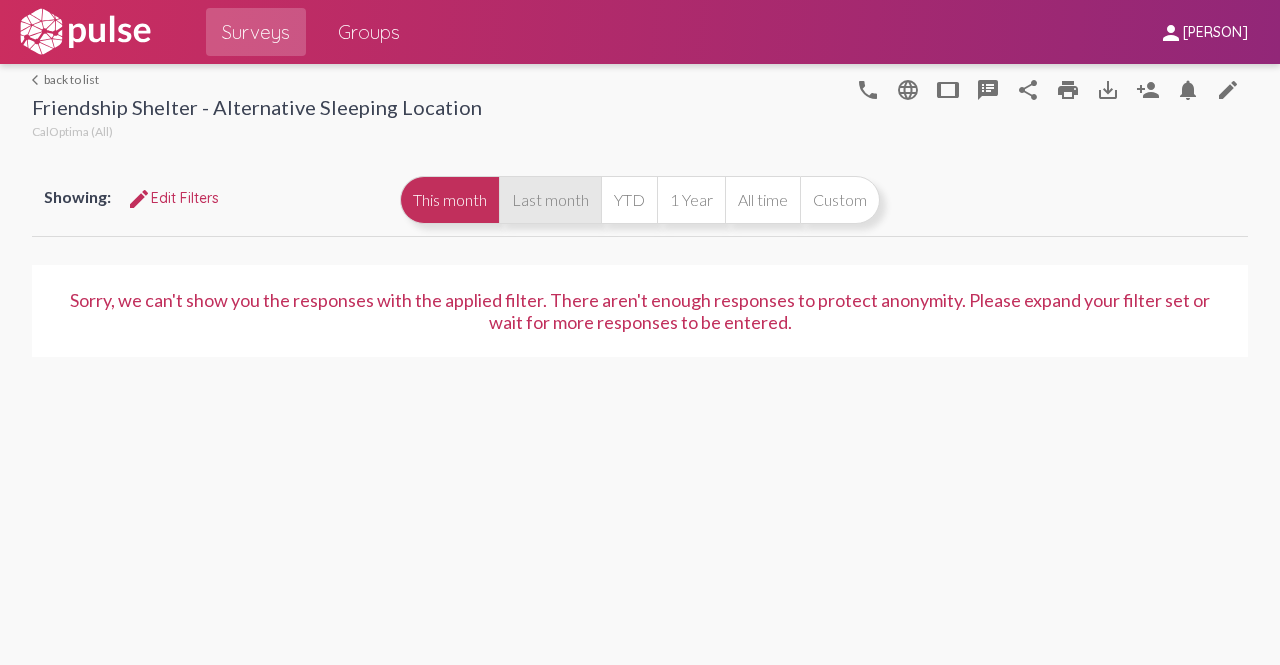 click on "Last month" 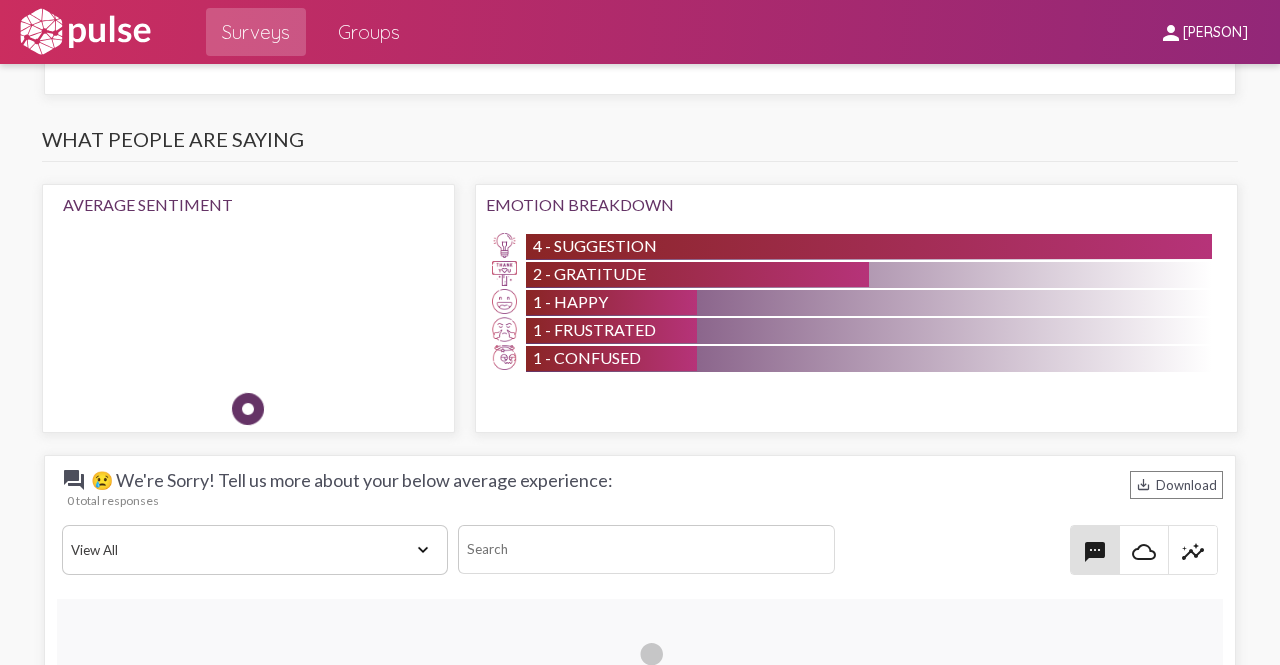 scroll, scrollTop: 2268, scrollLeft: 0, axis: vertical 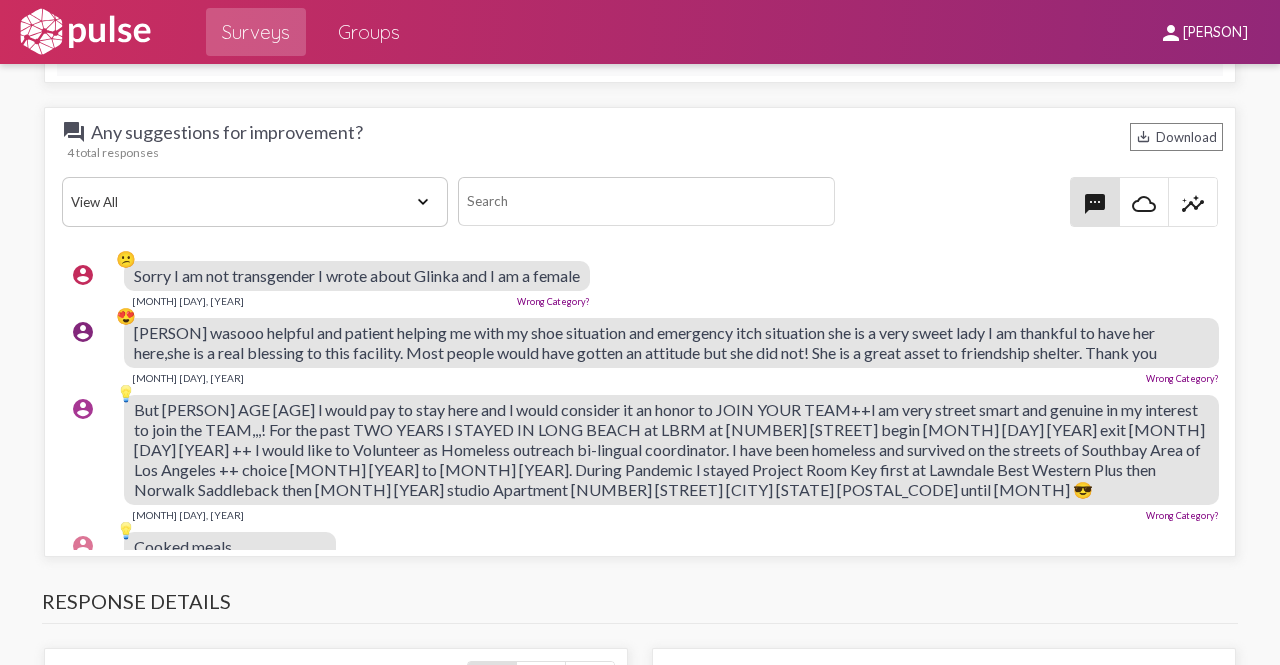 drag, startPoint x: 1184, startPoint y: 350, endPoint x: 120, endPoint y: 340, distance: 1064.047 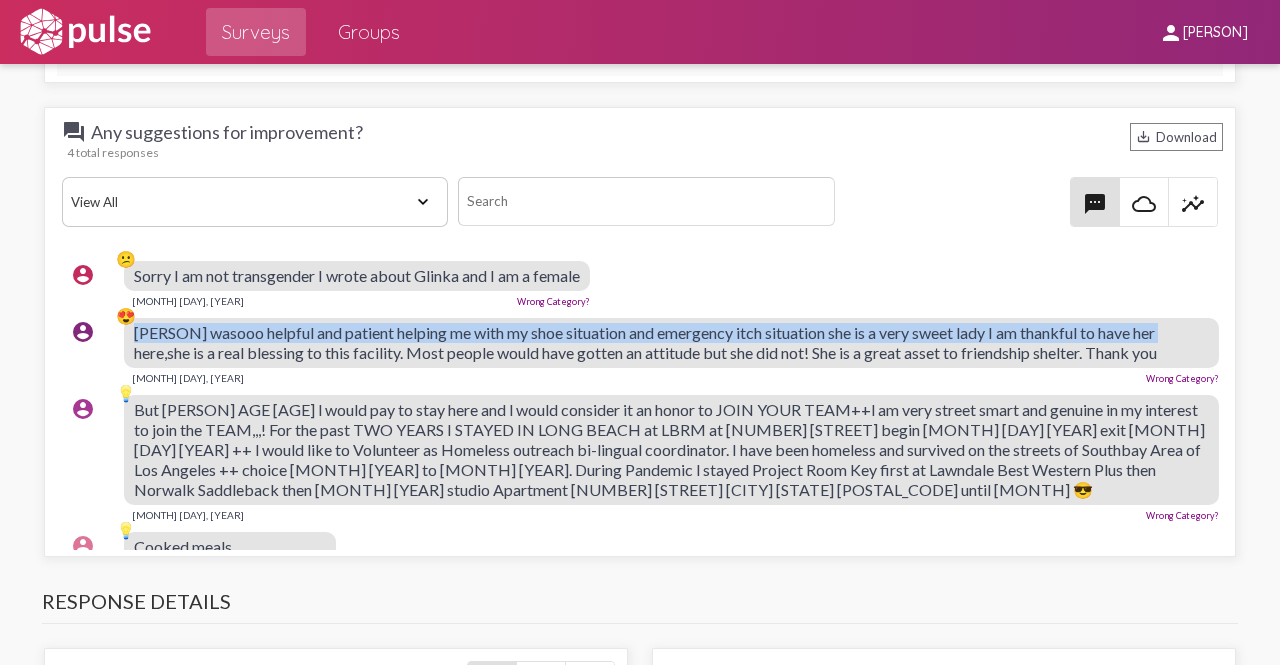 scroll, scrollTop: 0, scrollLeft: 5, axis: horizontal 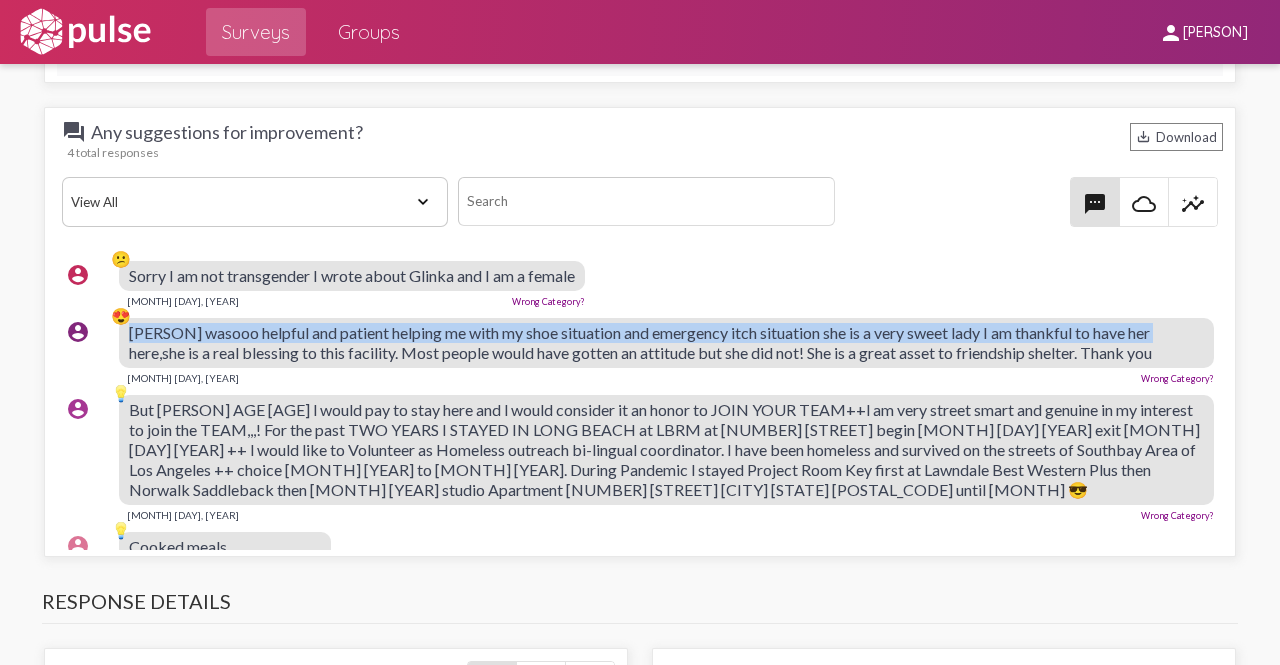 drag, startPoint x: 133, startPoint y: 331, endPoint x: 1168, endPoint y: 348, distance: 1035.1396 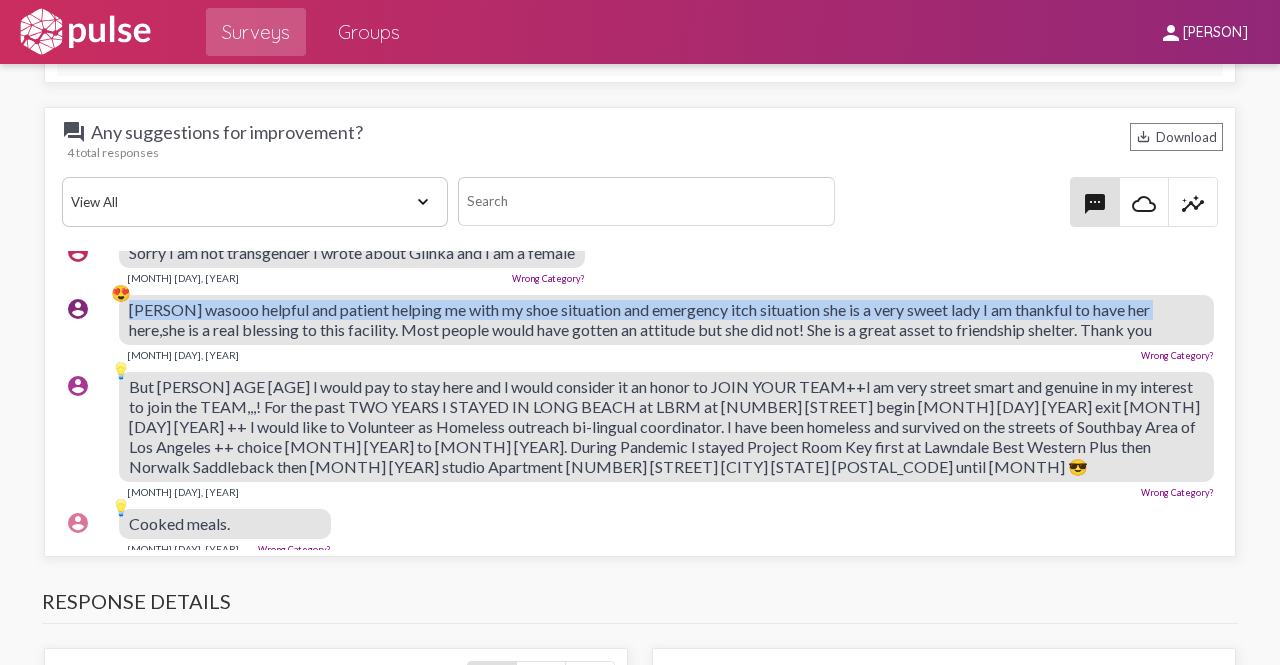 scroll, scrollTop: 51, scrollLeft: 5, axis: both 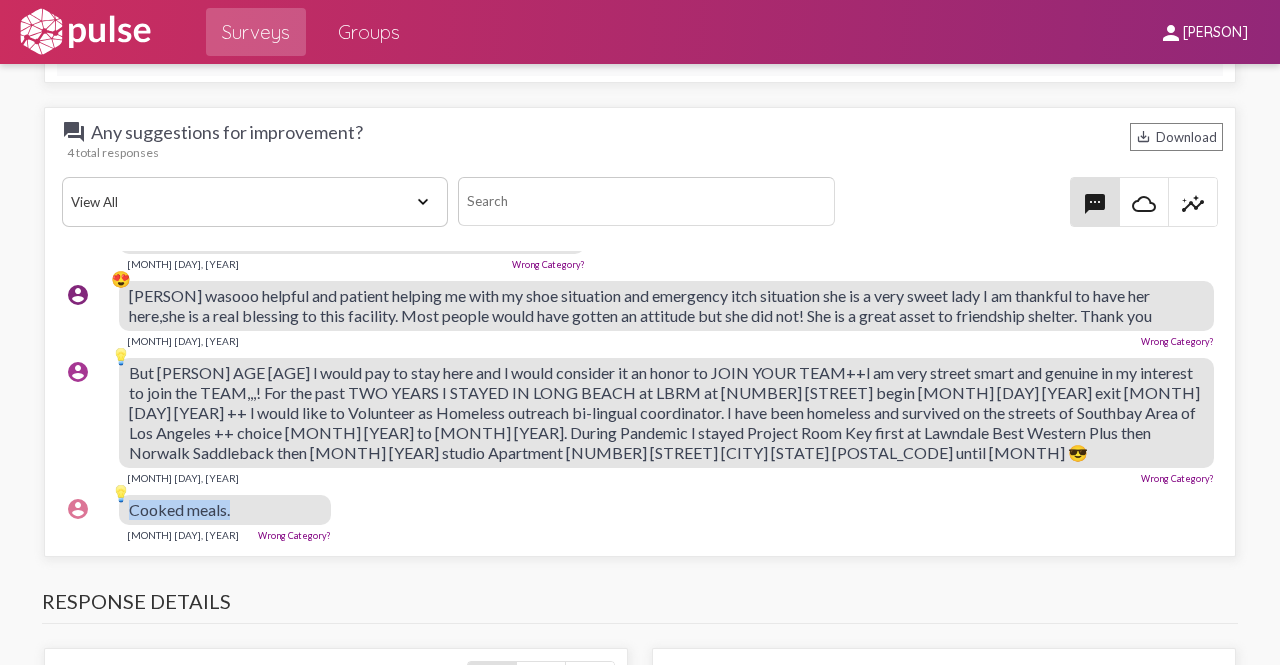 drag, startPoint x: 232, startPoint y: 497, endPoint x: 131, endPoint y: 502, distance: 101.12369 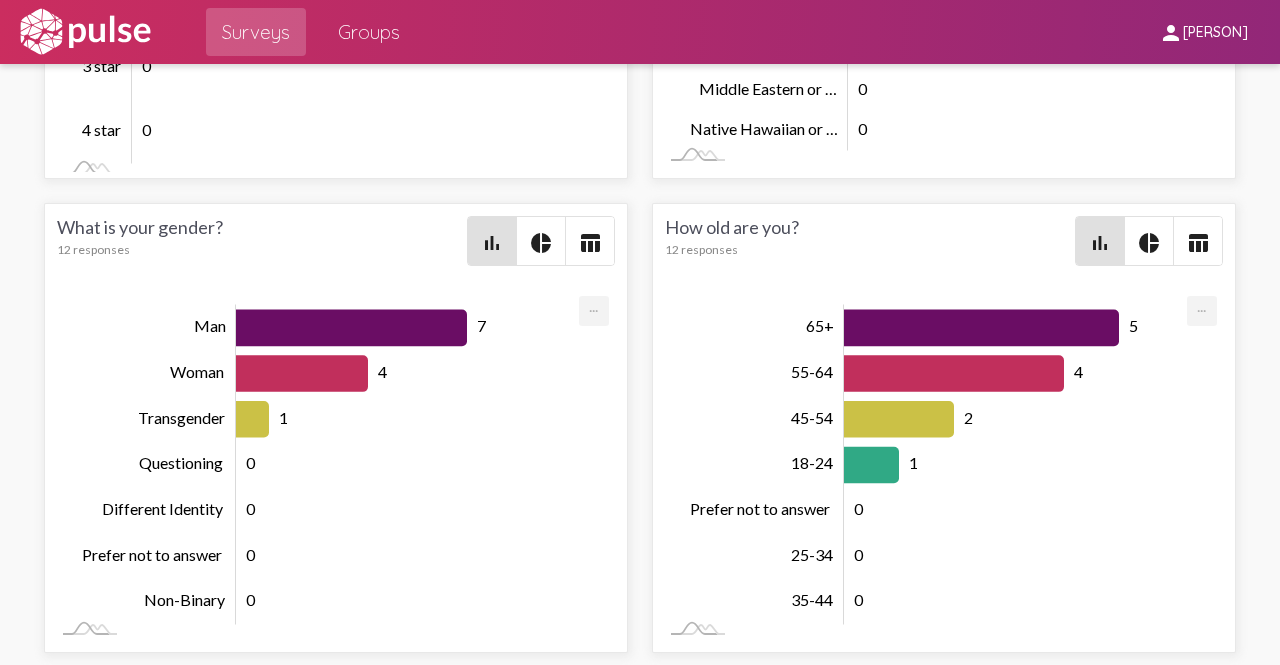 scroll, scrollTop: 2502, scrollLeft: 0, axis: vertical 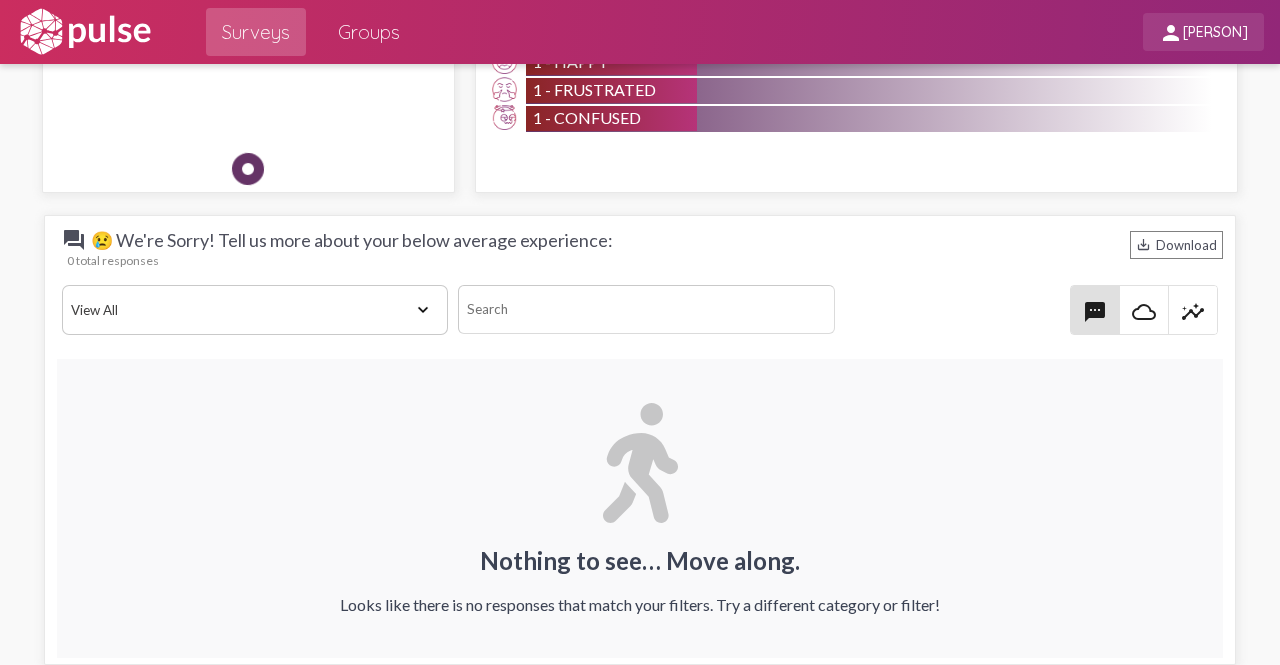 click on "[PERSON]" 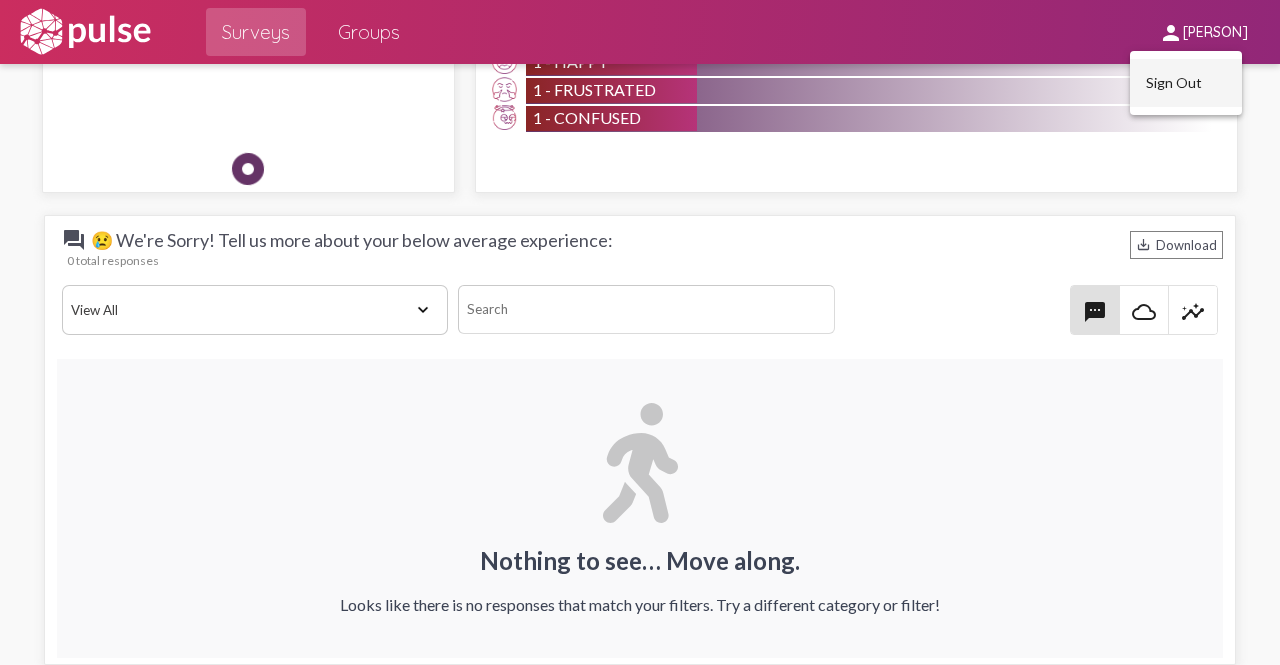 click on "Sign Out" at bounding box center [1186, 83] 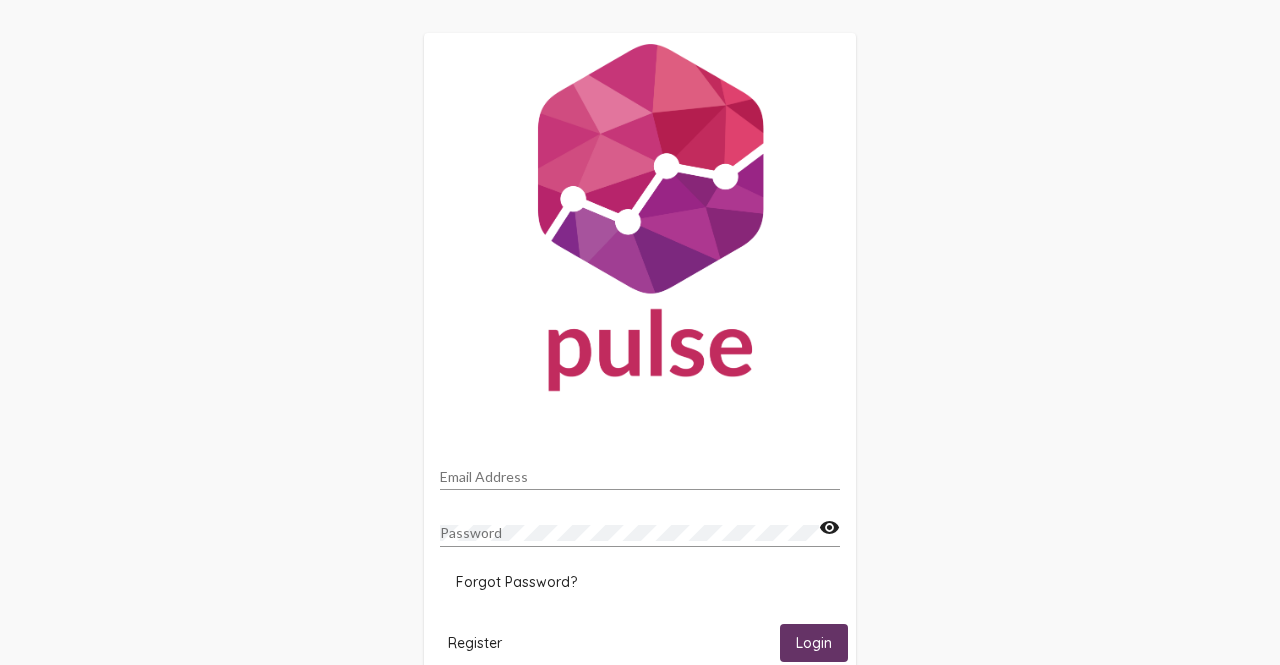 scroll, scrollTop: 0, scrollLeft: 0, axis: both 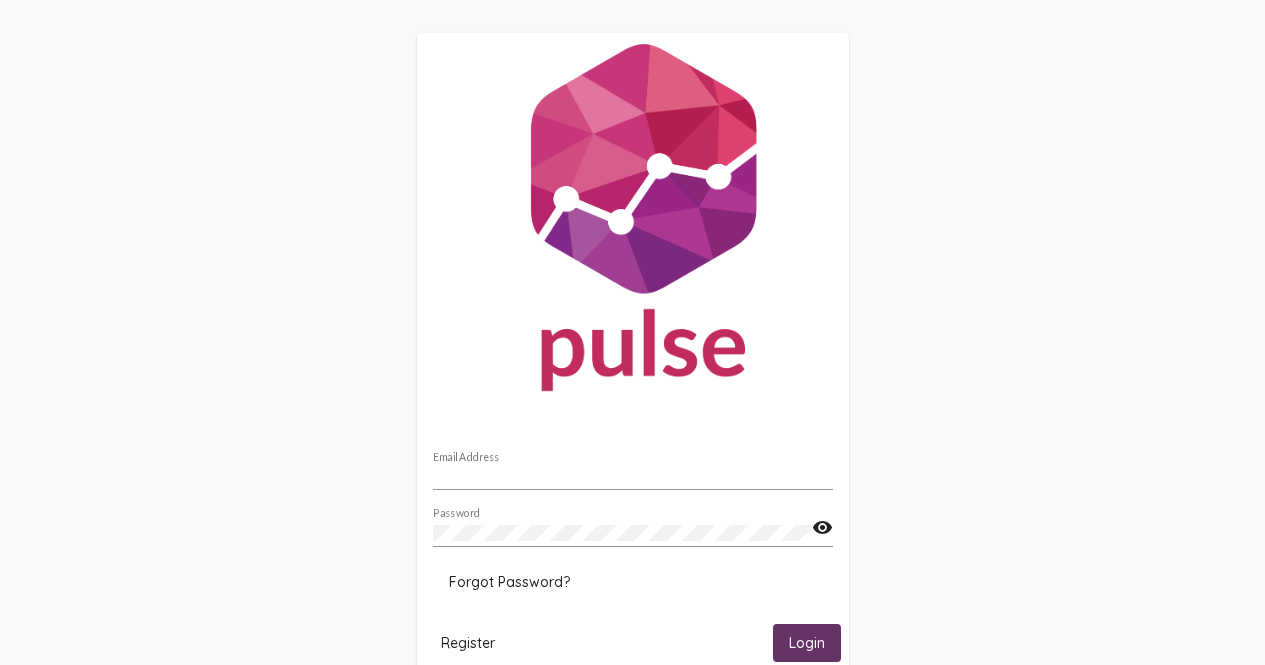 type on "mazad@friendshipshelter.org" 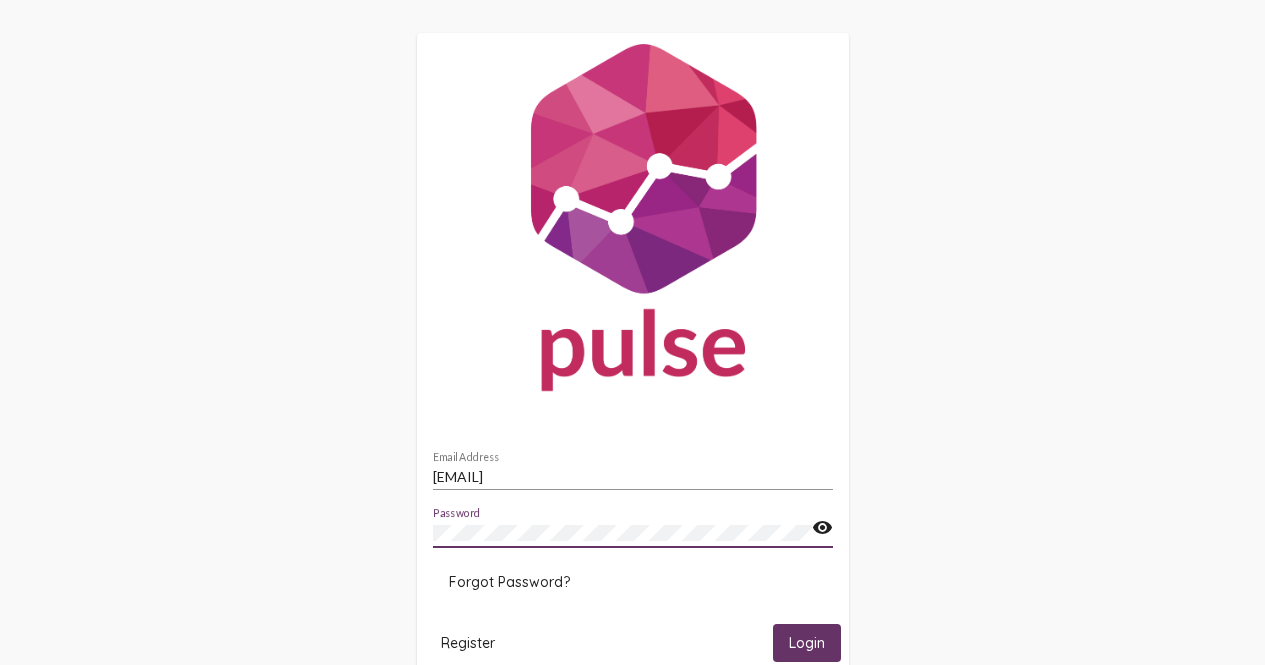 click on "Password visibility" 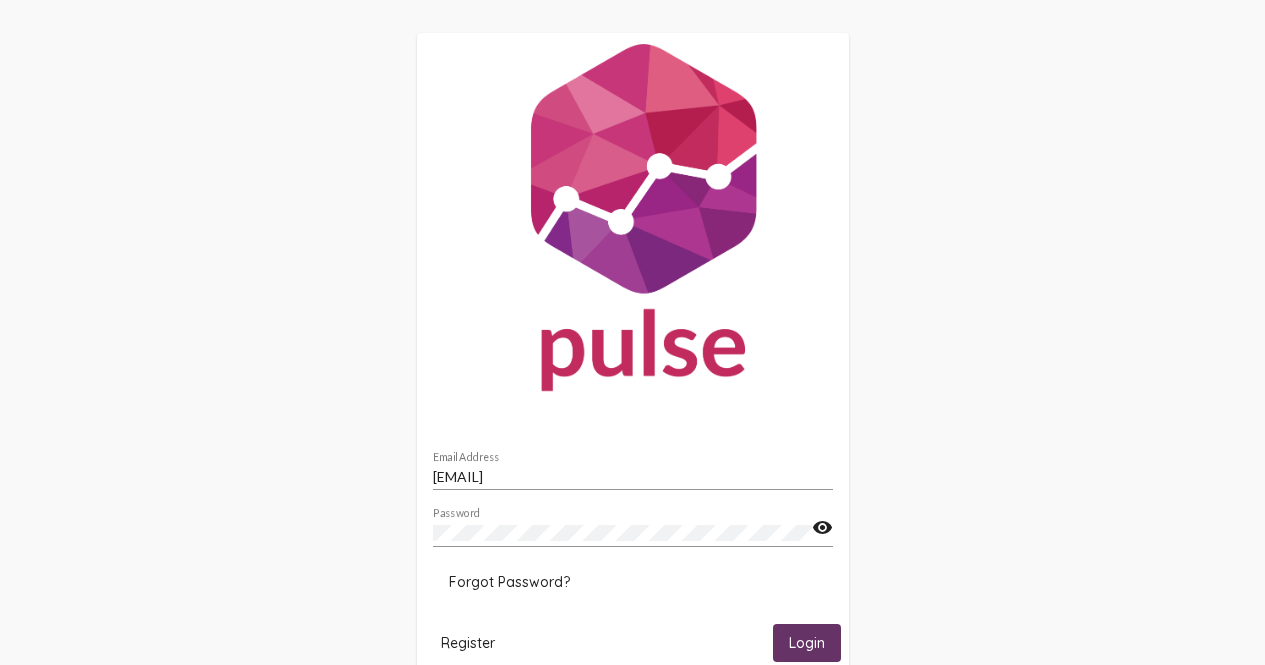 click on "visibility" 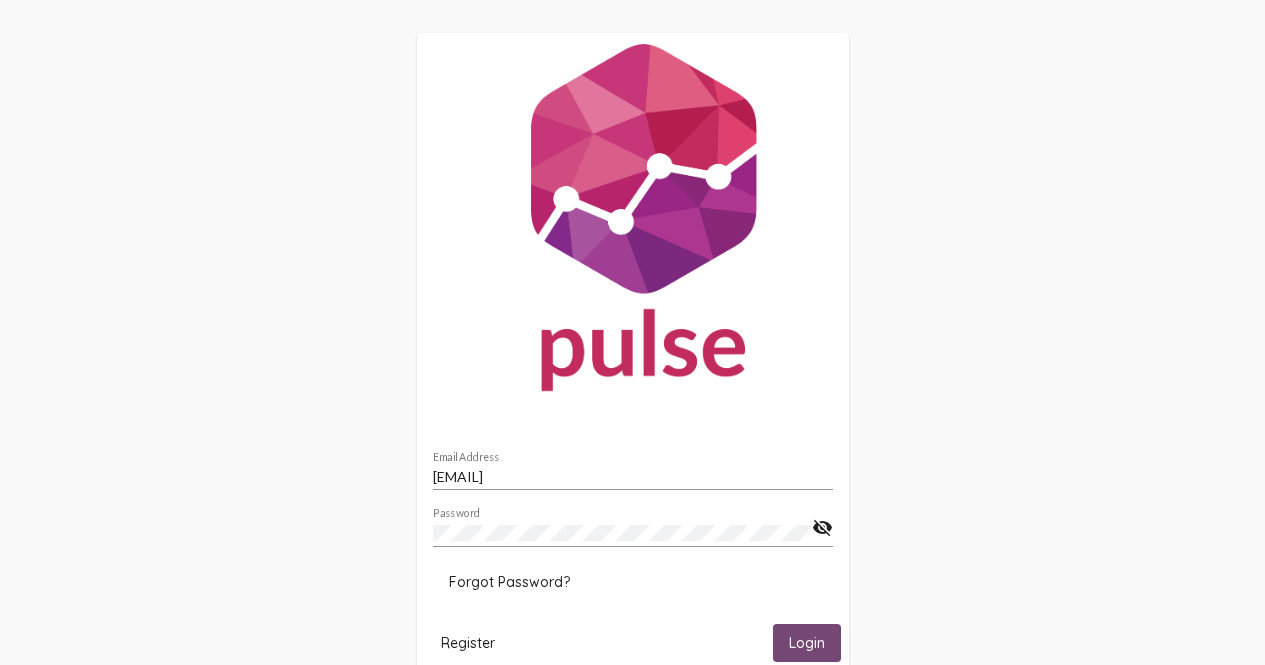 click on "Login" 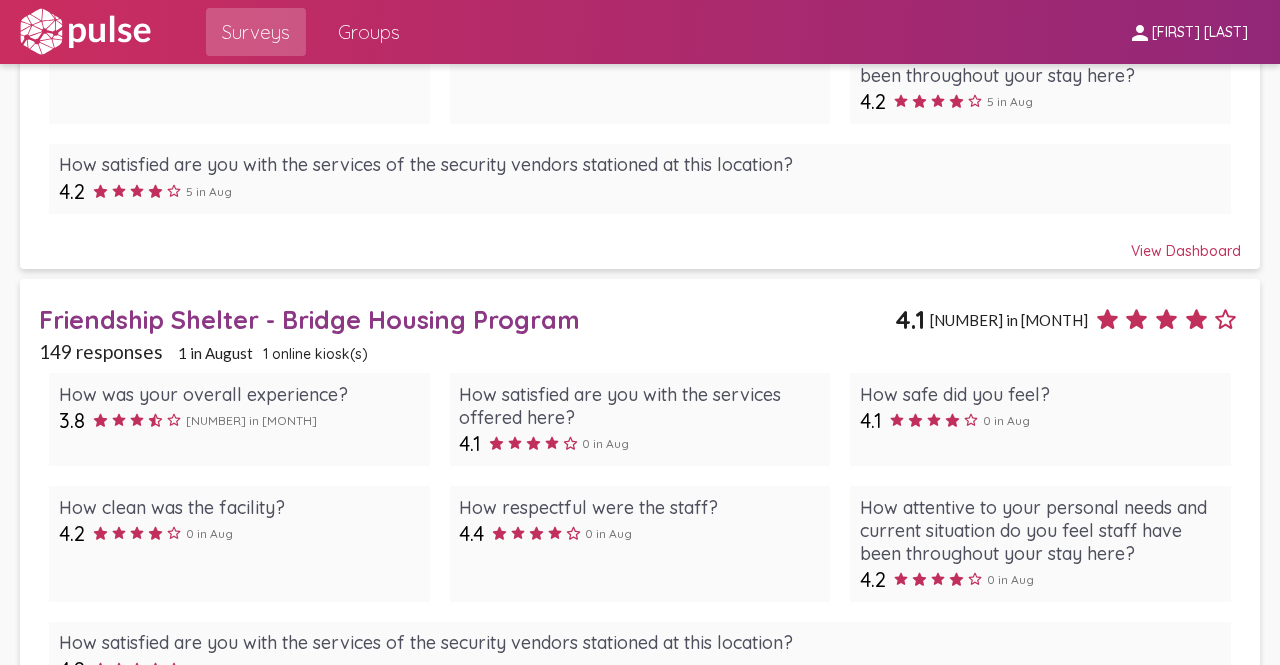 scroll, scrollTop: 491, scrollLeft: 0, axis: vertical 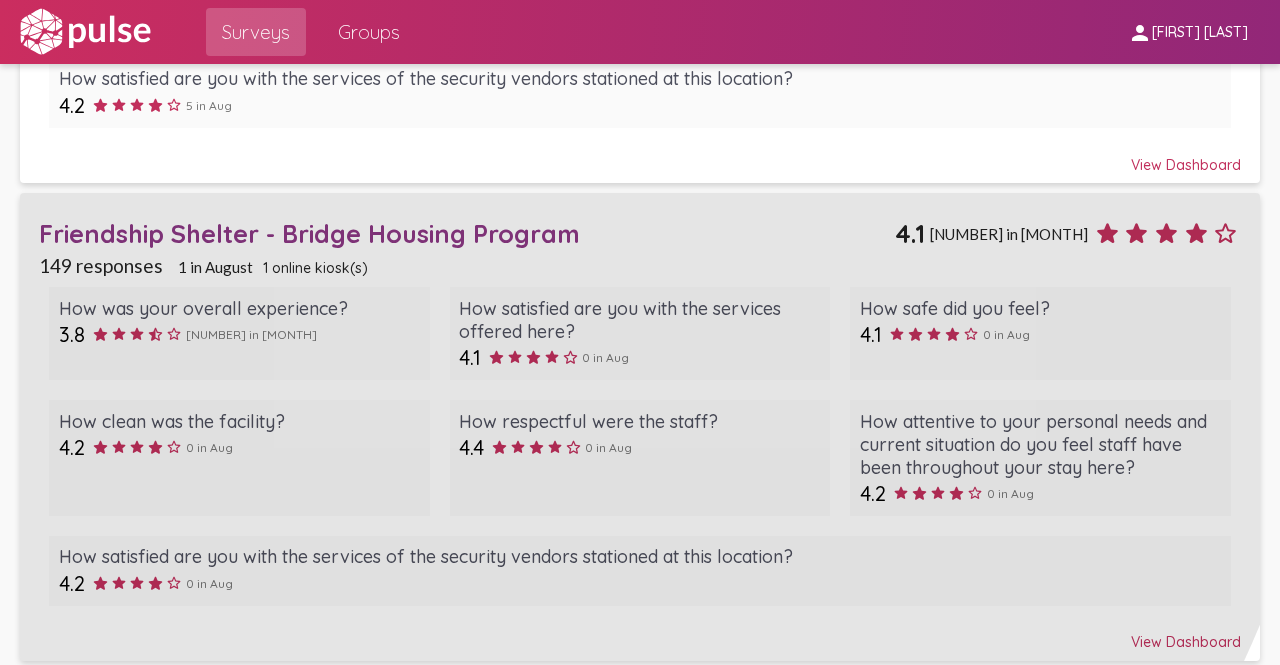 click on "Friendship Shelter - Bridge Housing Program" 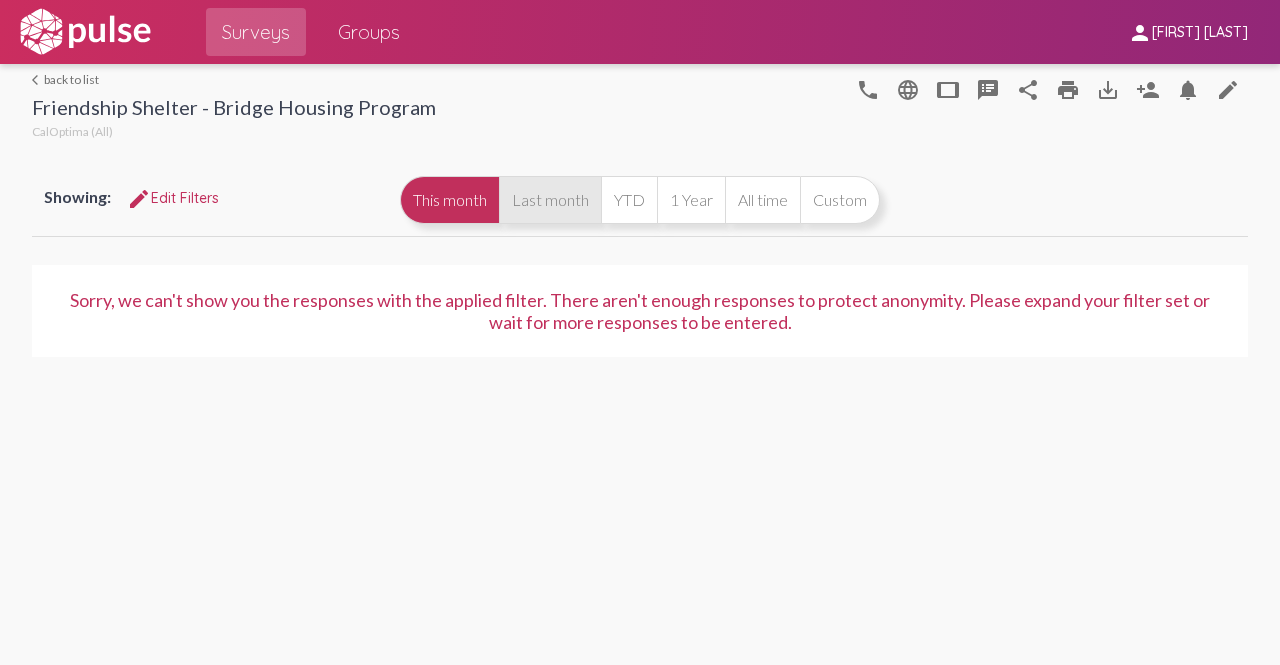 click on "Last month" 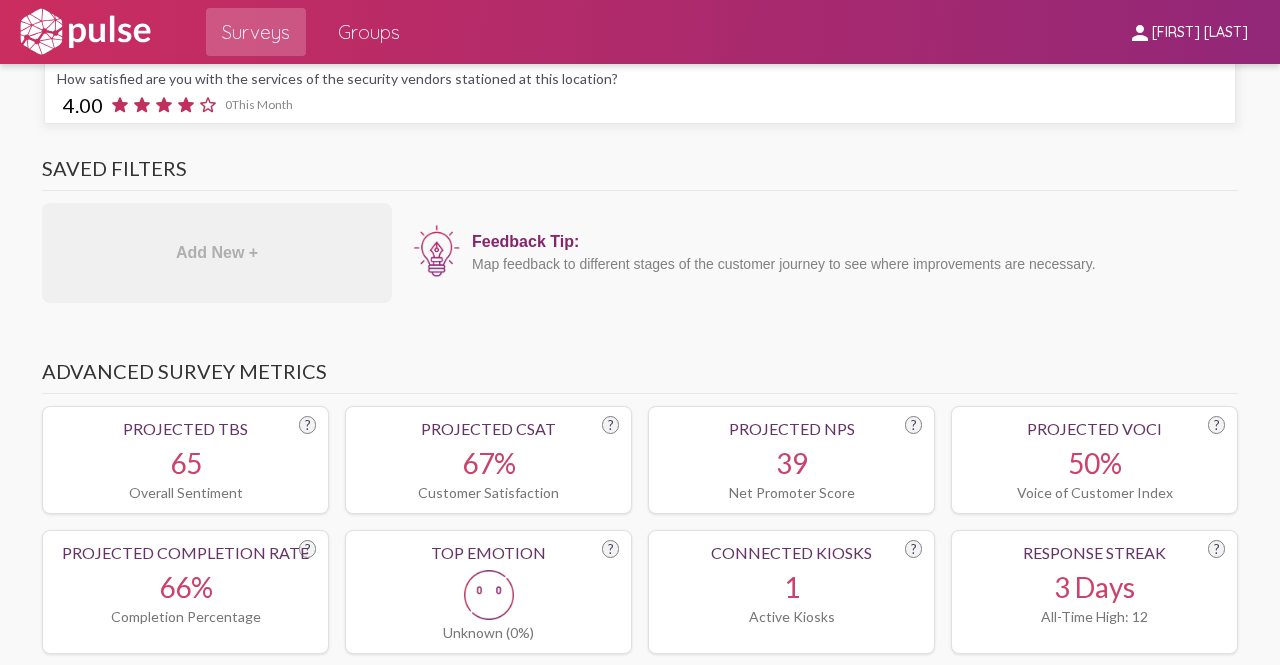 scroll, scrollTop: 0, scrollLeft: 0, axis: both 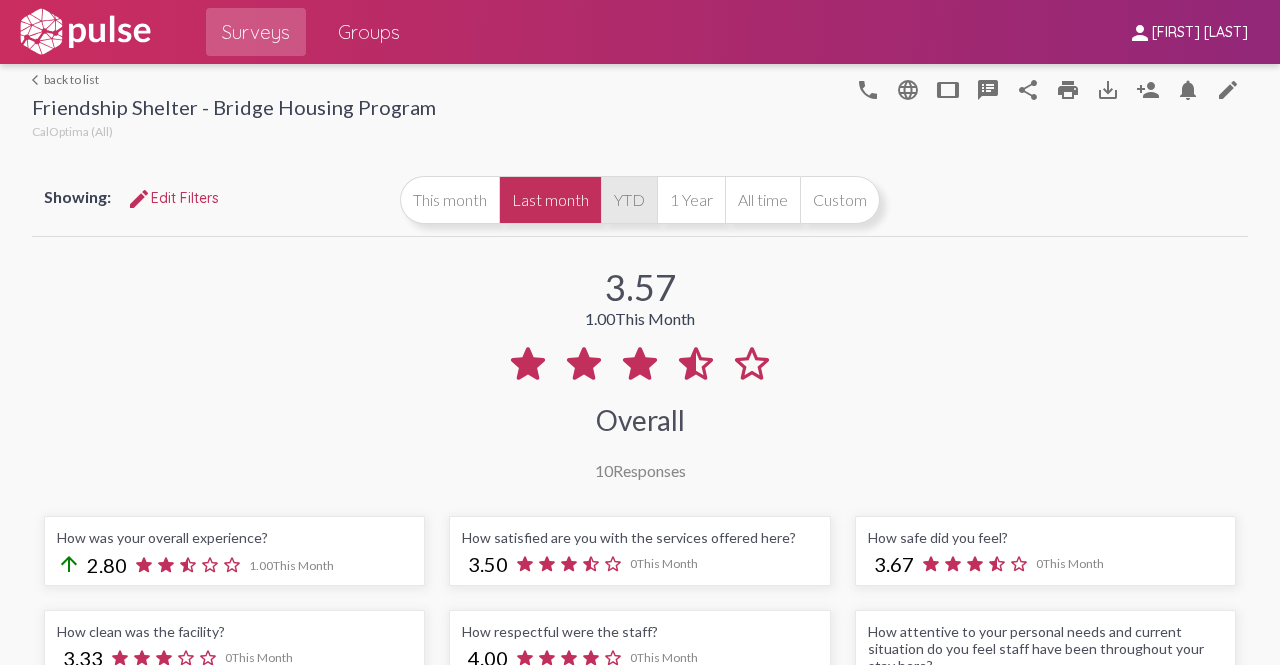 click on "YTD" 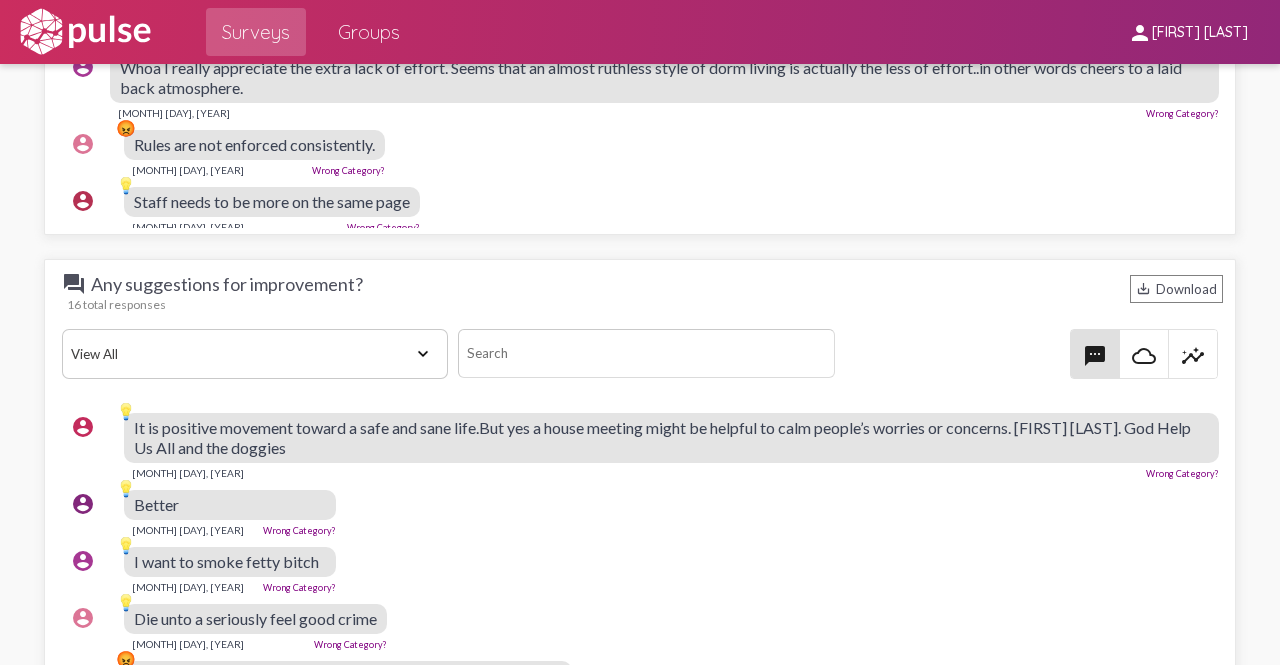 scroll, scrollTop: 2974, scrollLeft: 0, axis: vertical 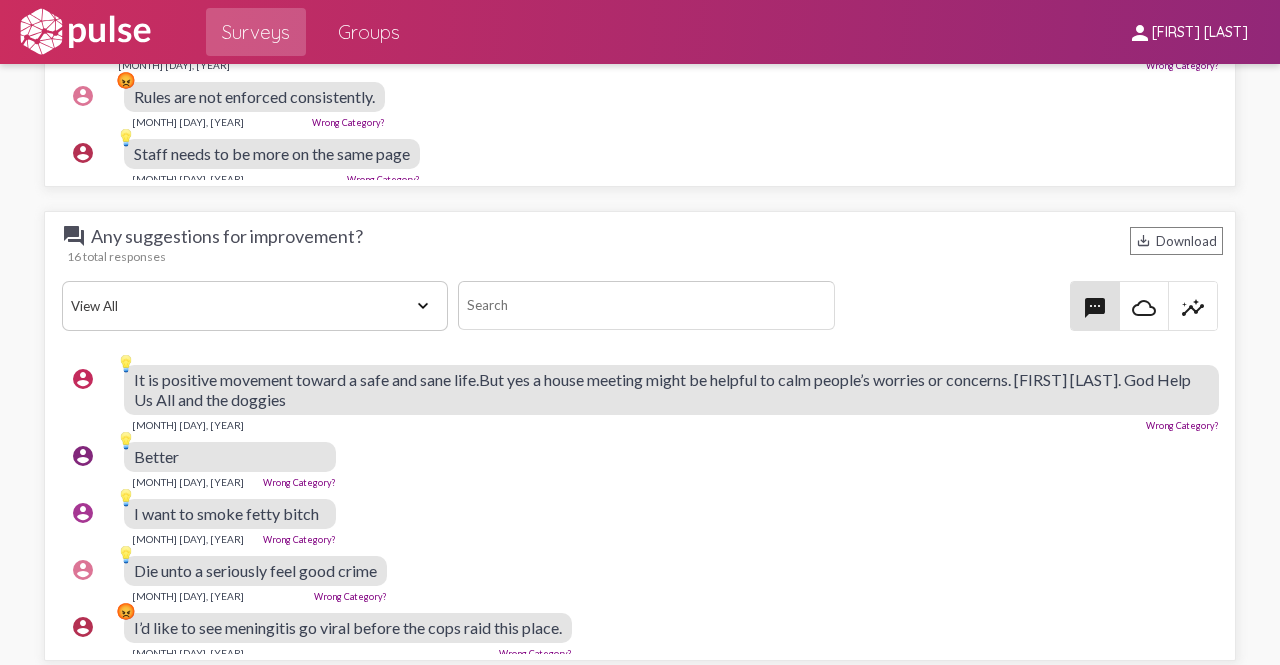 click on "View All Positive Neutral Negative Happy Meh Suggestions Angry Disgust Sadness Gratitude Question Fear Confused Uncategorized Concerned Frustrated Spam" 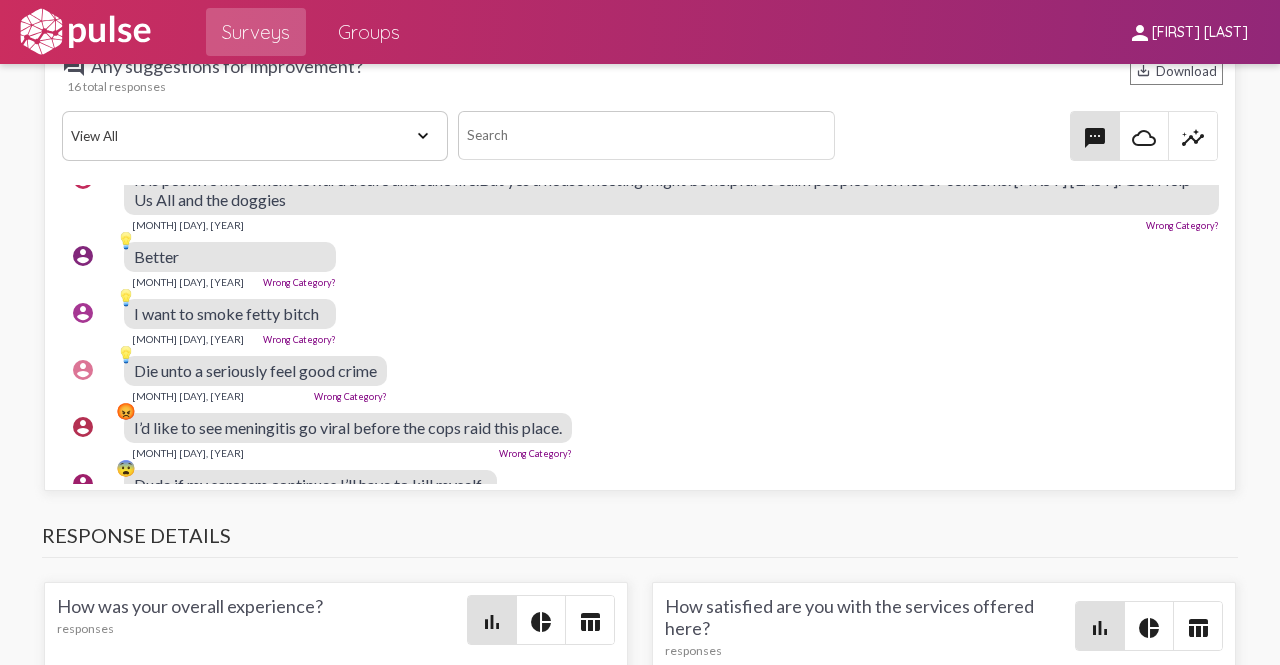 scroll, scrollTop: 0, scrollLeft: 0, axis: both 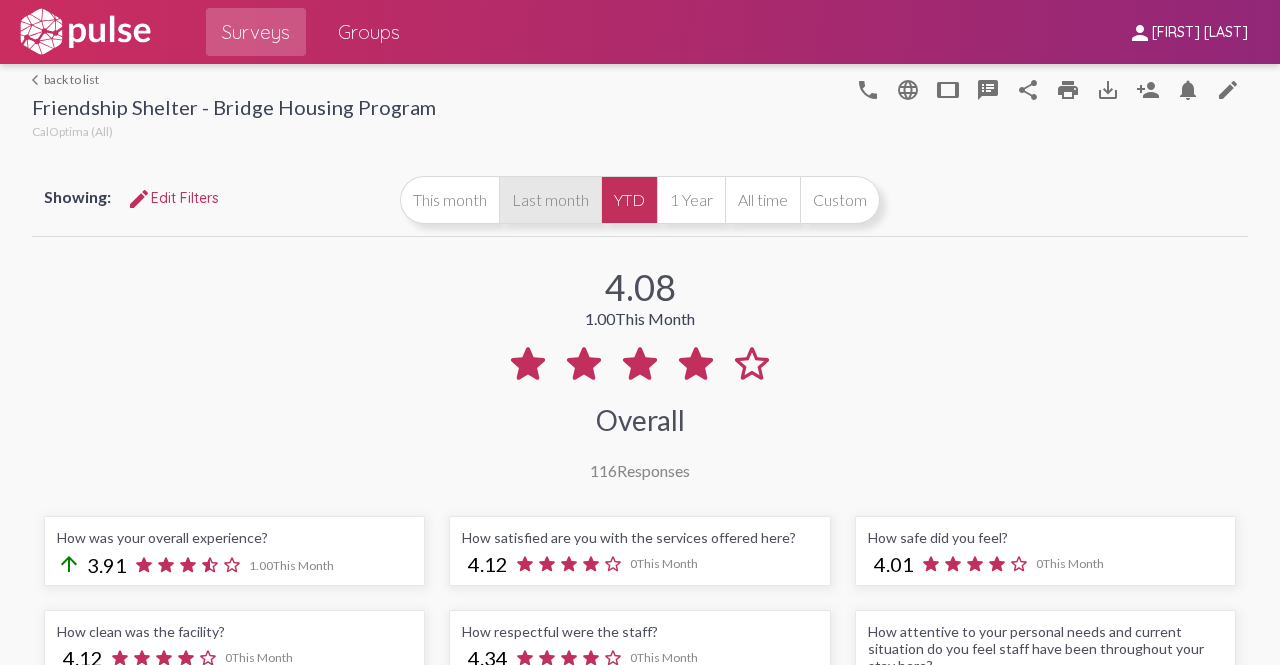 click on "Last month" 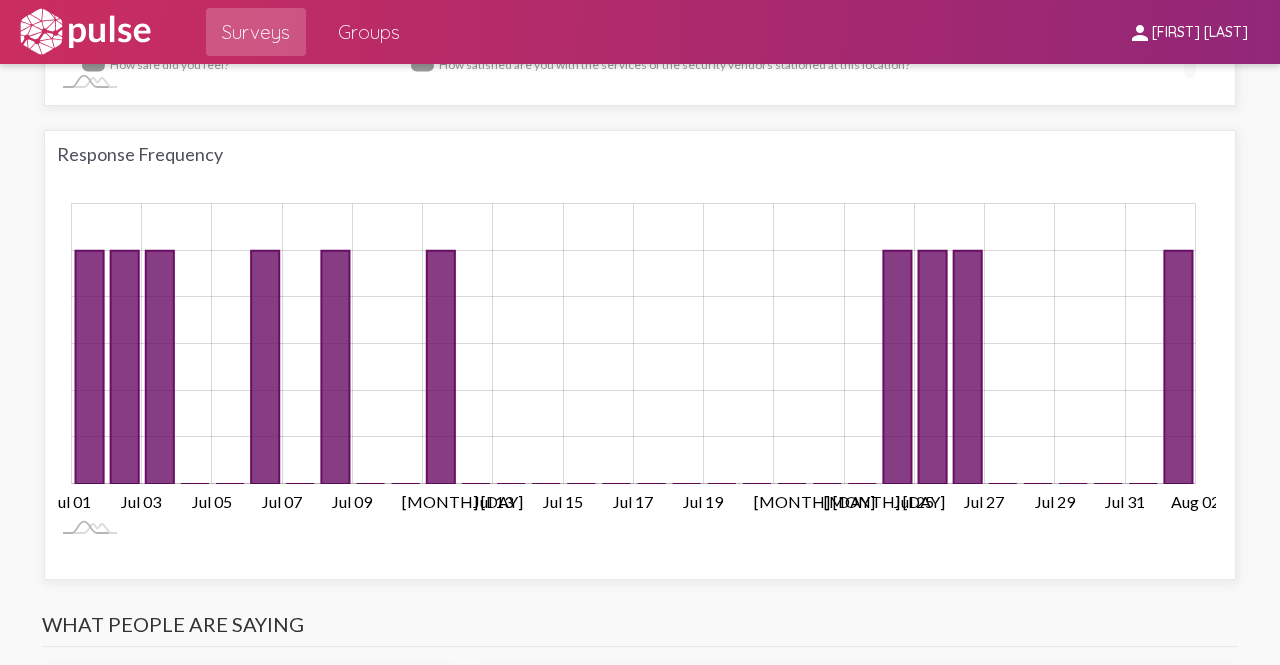 scroll, scrollTop: 0, scrollLeft: 0, axis: both 